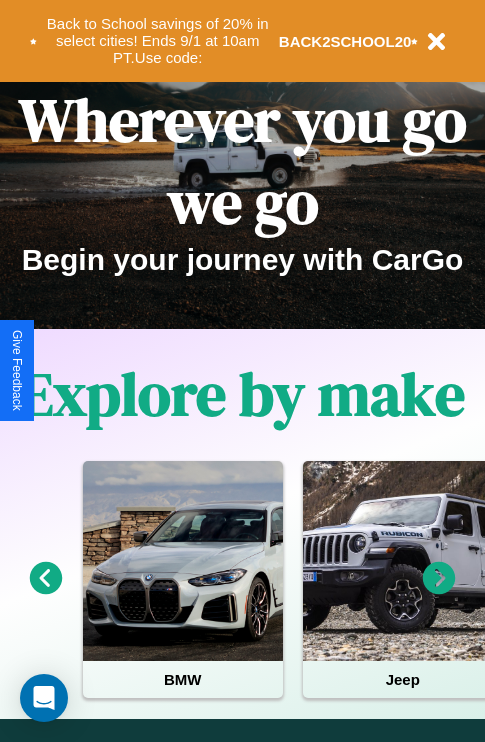 scroll, scrollTop: 1947, scrollLeft: 0, axis: vertical 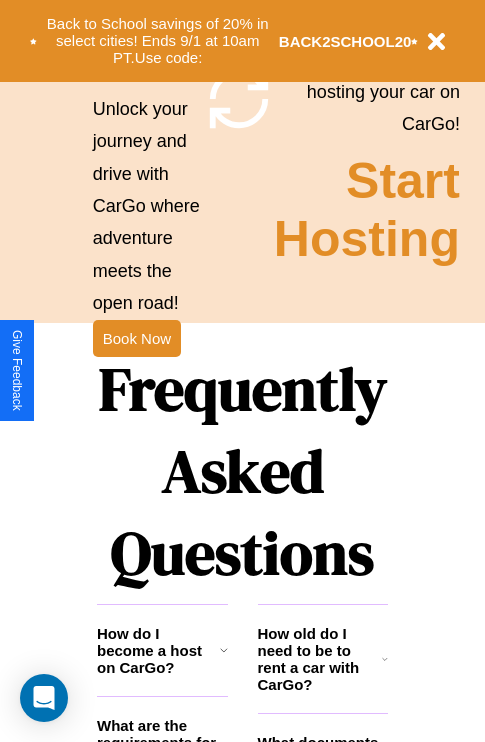 click on "Frequently Asked Questions" at bounding box center (242, 471) 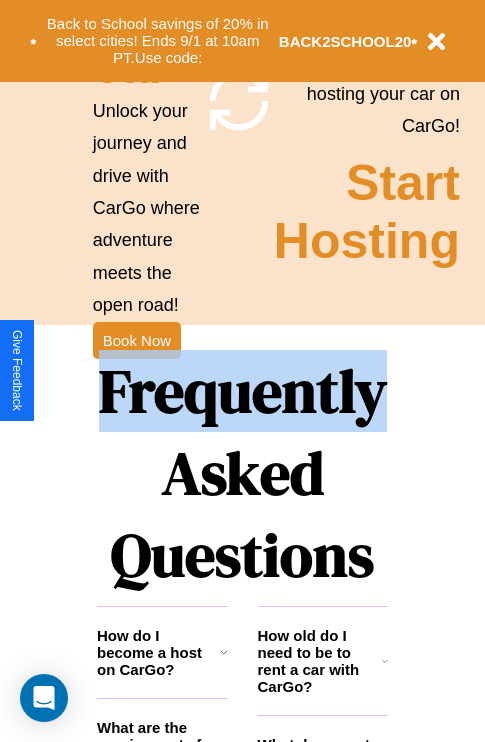 scroll, scrollTop: 0, scrollLeft: 0, axis: both 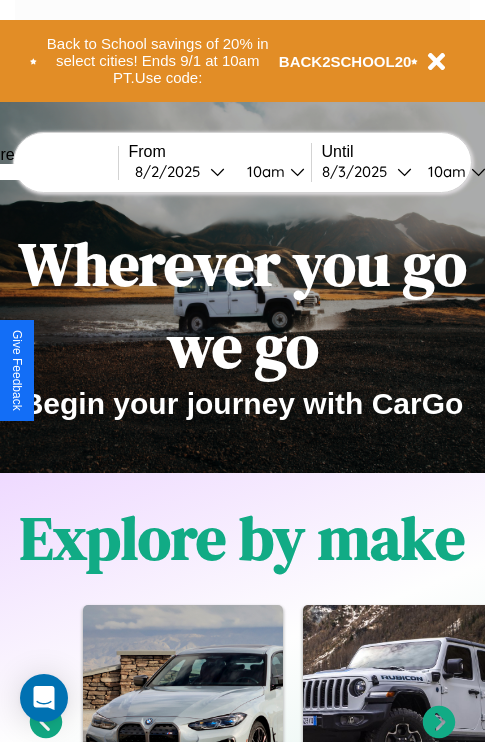click at bounding box center [43, 172] 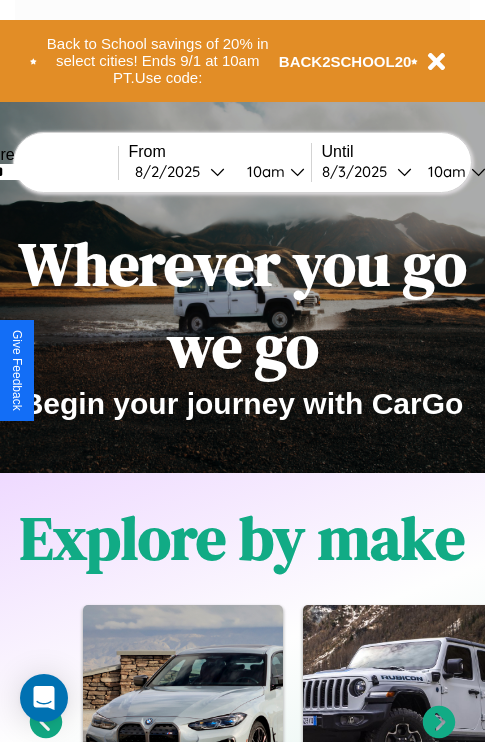 type on "******" 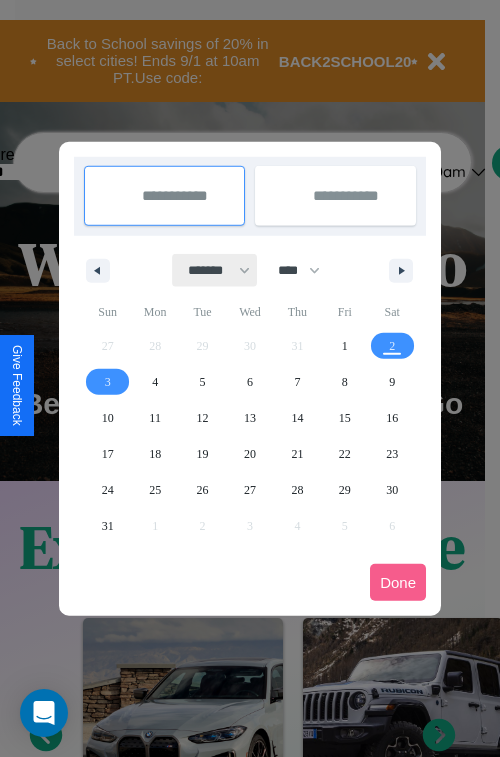 click on "******* ******** ***** ***** *** **** **** ****** ********* ******* ******** ********" at bounding box center (215, 270) 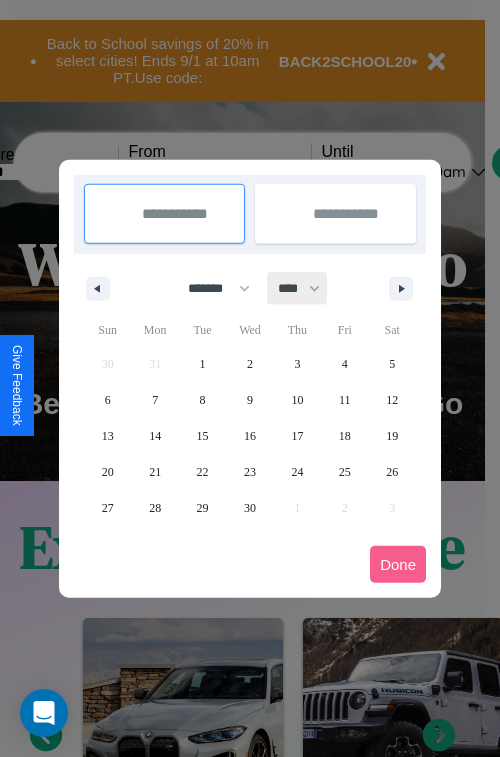 click on "**** **** **** **** **** **** **** **** **** **** **** **** **** **** **** **** **** **** **** **** **** **** **** **** **** **** **** **** **** **** **** **** **** **** **** **** **** **** **** **** **** **** **** **** **** **** **** **** **** **** **** **** **** **** **** **** **** **** **** **** **** **** **** **** **** **** **** **** **** **** **** **** **** **** **** **** **** **** **** **** **** **** **** **** **** **** **** **** **** **** **** **** **** **** **** **** **** **** **** **** **** **** **** **** **** **** **** **** **** **** **** **** **** **** **** **** **** **** **** **** ****" at bounding box center (298, 288) 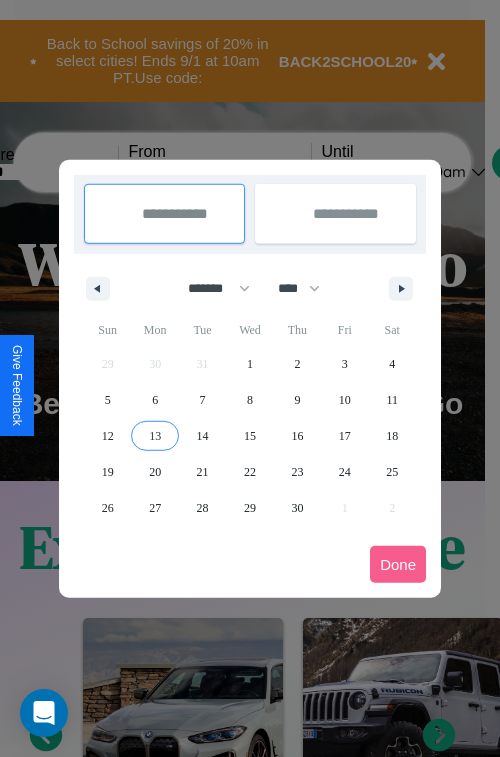 click on "13" at bounding box center [155, 436] 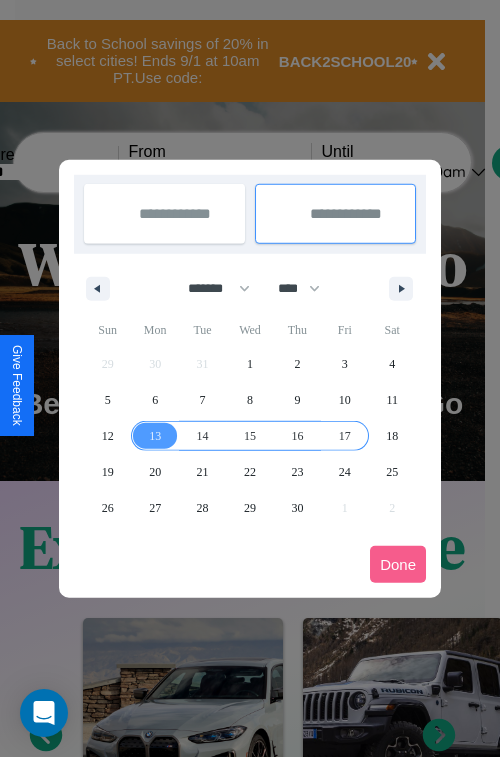 click on "17" at bounding box center (345, 436) 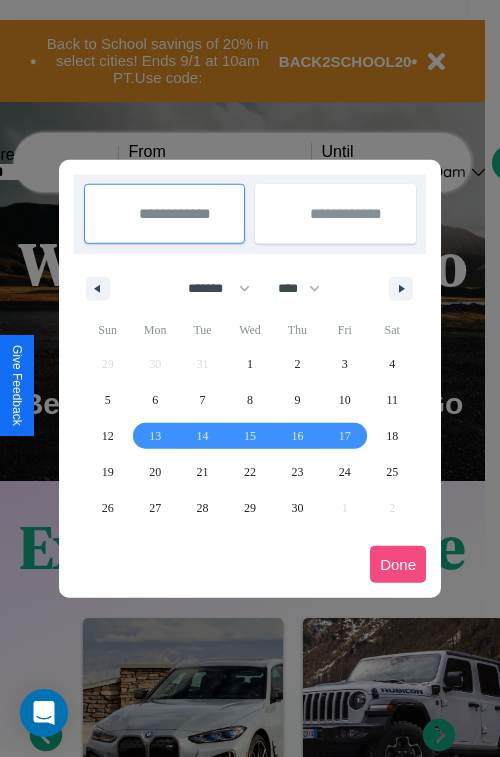 click on "Done" at bounding box center [398, 564] 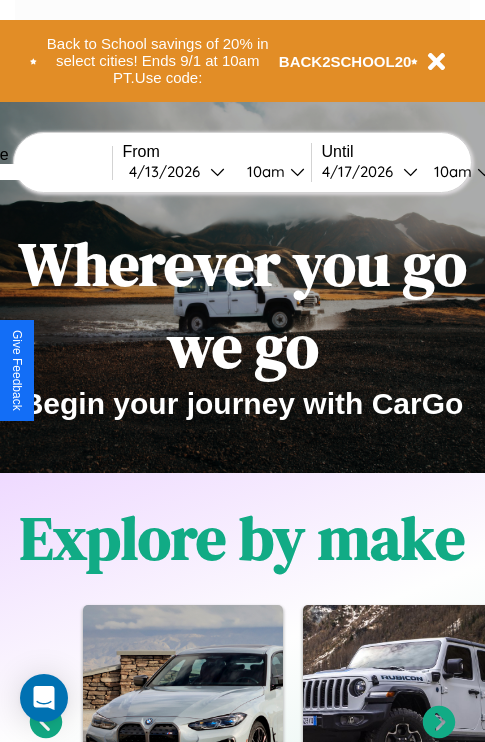 scroll, scrollTop: 0, scrollLeft: 73, axis: horizontal 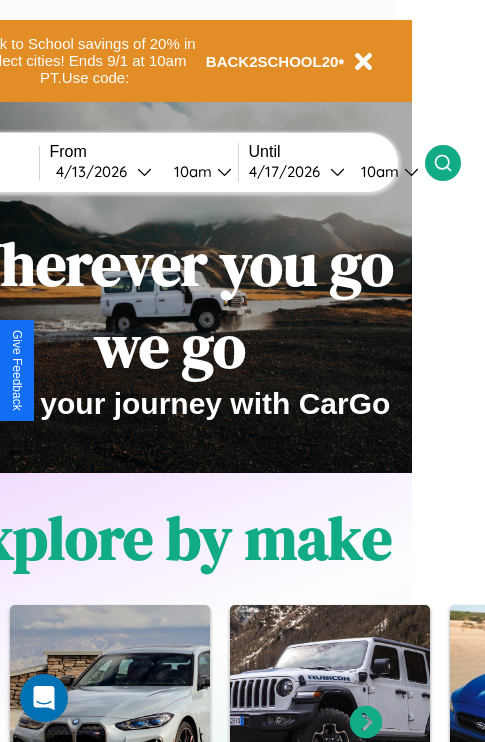 click 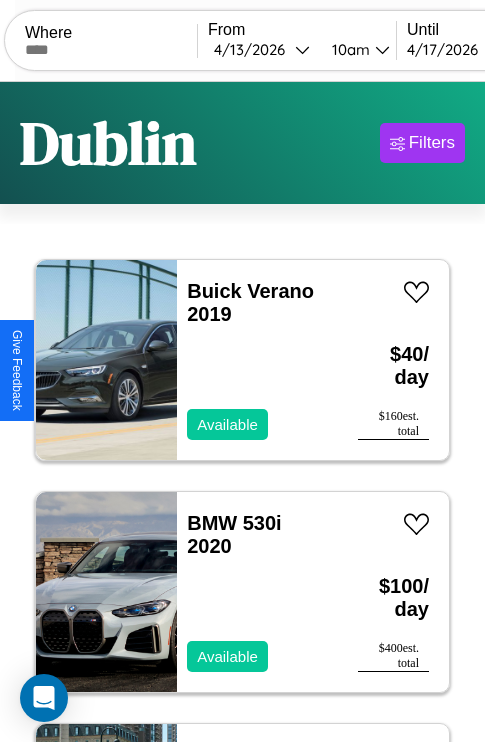 scroll, scrollTop: 95, scrollLeft: 0, axis: vertical 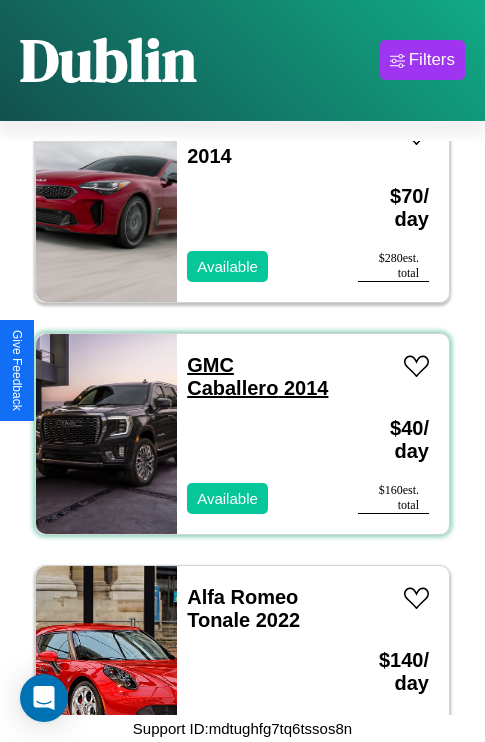 click on "GMC   Caballero   2014" at bounding box center [257, 376] 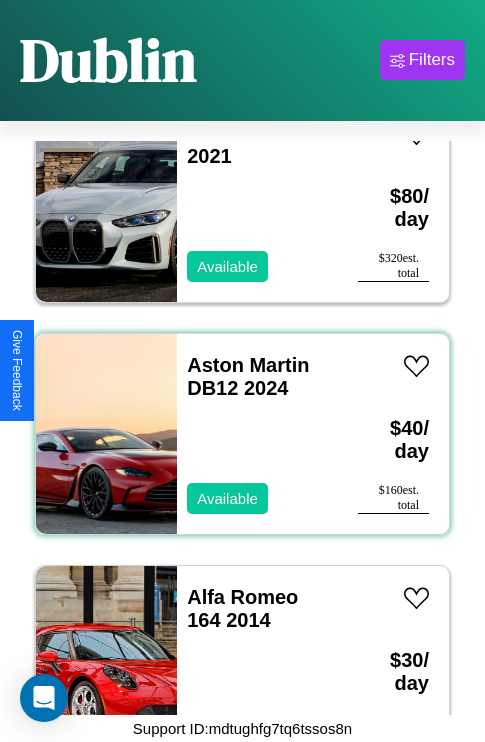 click on "Aston Martin   DB12   2024 Available" at bounding box center (257, 434) 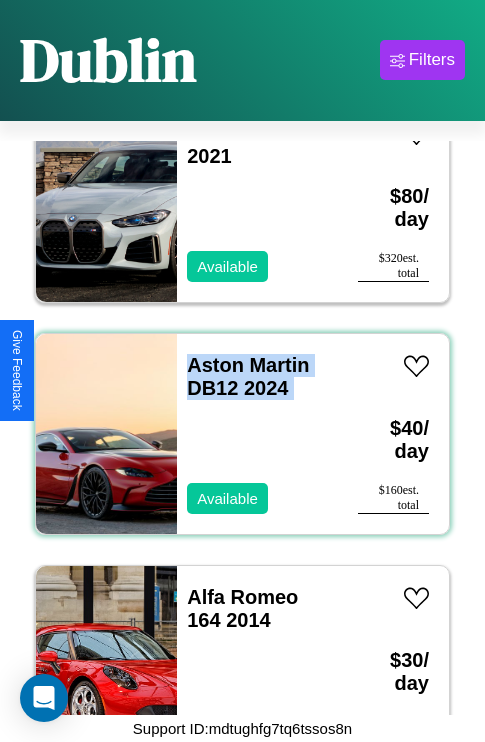 click on "Aston Martin   DB12   2024 Available" at bounding box center [257, 434] 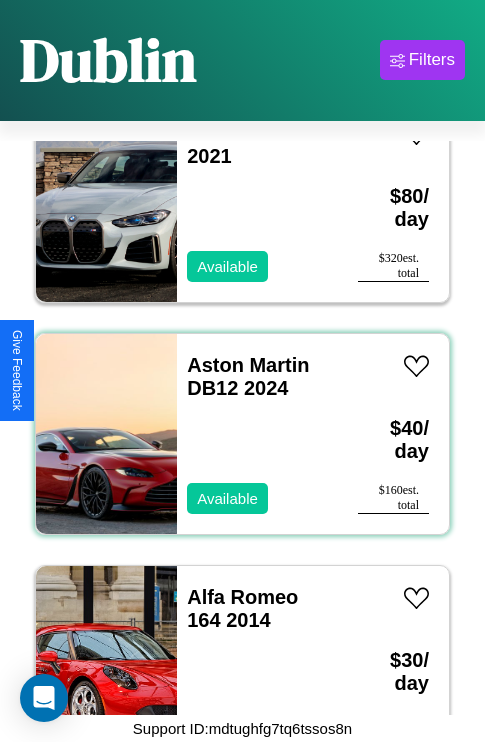 click on "Aston Martin   DB12   2024 Available" at bounding box center (257, 434) 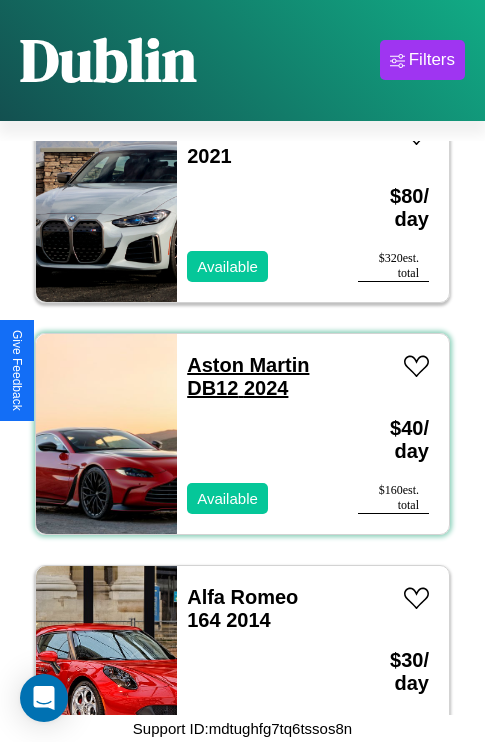 click on "Aston Martin   DB12   2024" at bounding box center (248, 376) 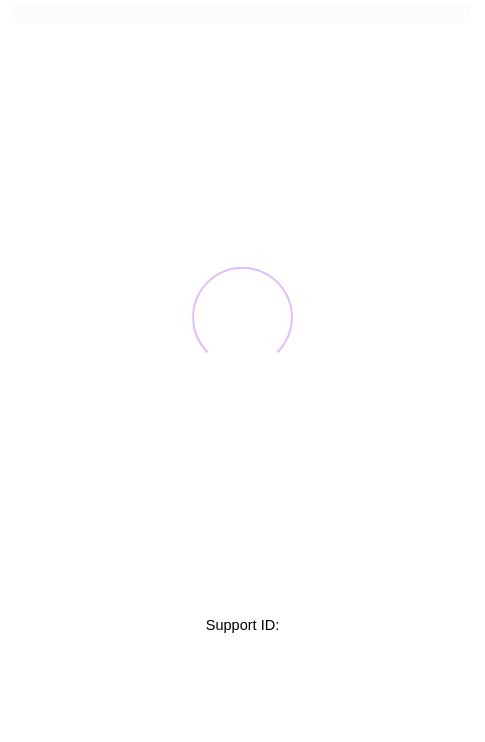 scroll, scrollTop: 0, scrollLeft: 0, axis: both 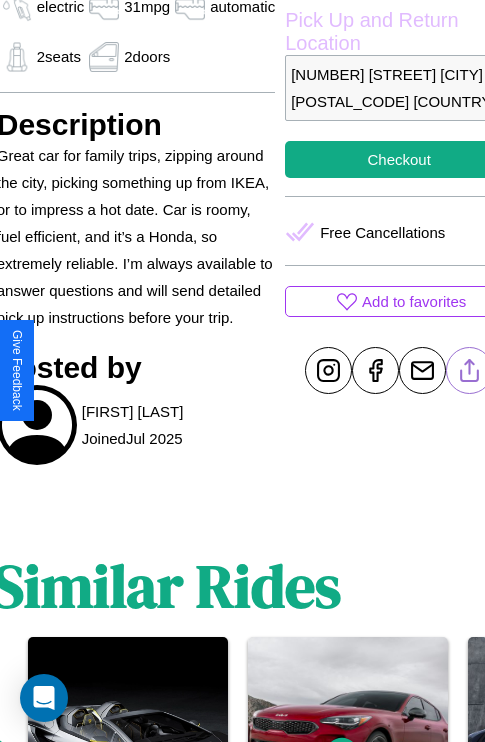 click 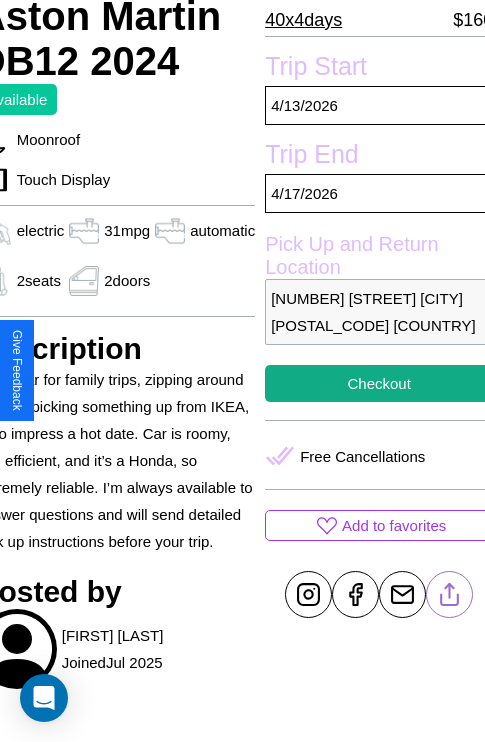 scroll, scrollTop: 499, scrollLeft: 96, axis: both 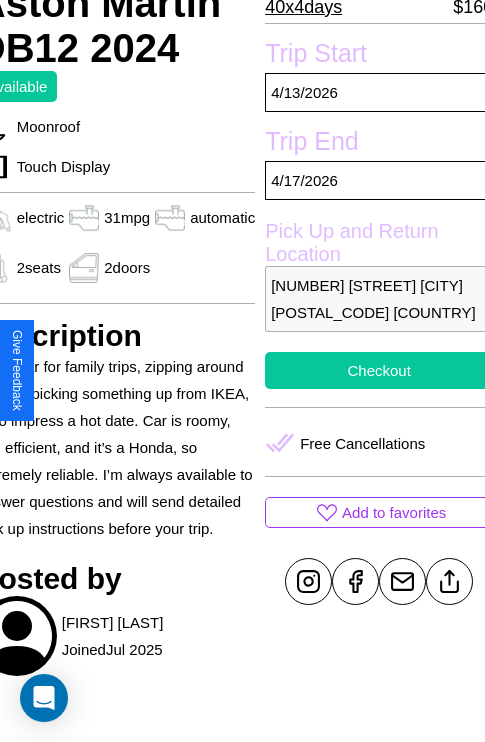 click on "Checkout" at bounding box center [379, 370] 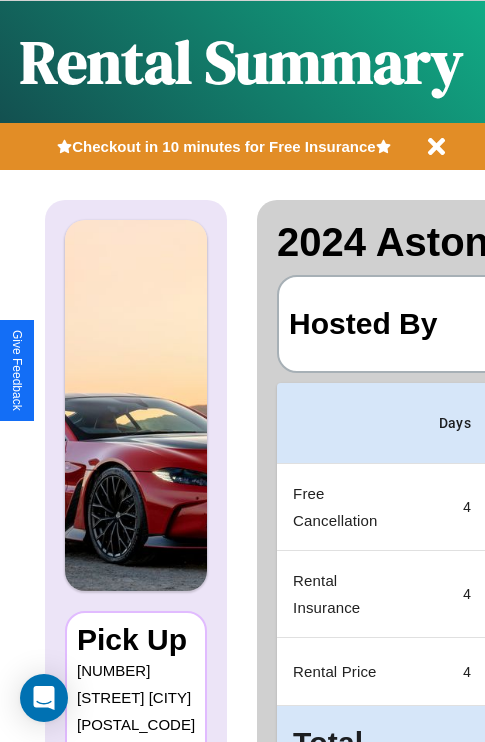 scroll, scrollTop: 106, scrollLeft: 384, axis: both 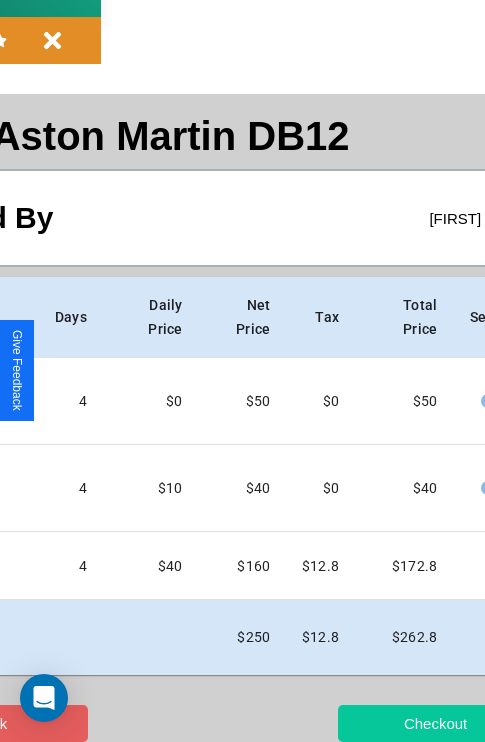 click on "Checkout" at bounding box center [435, 723] 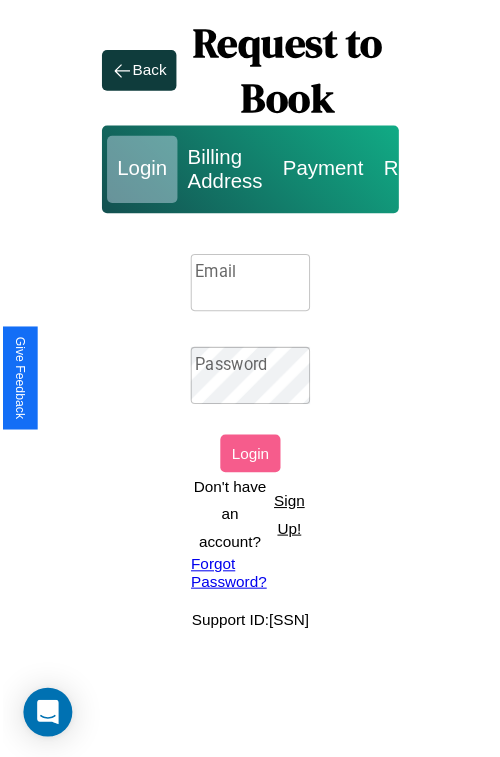 scroll, scrollTop: 0, scrollLeft: 0, axis: both 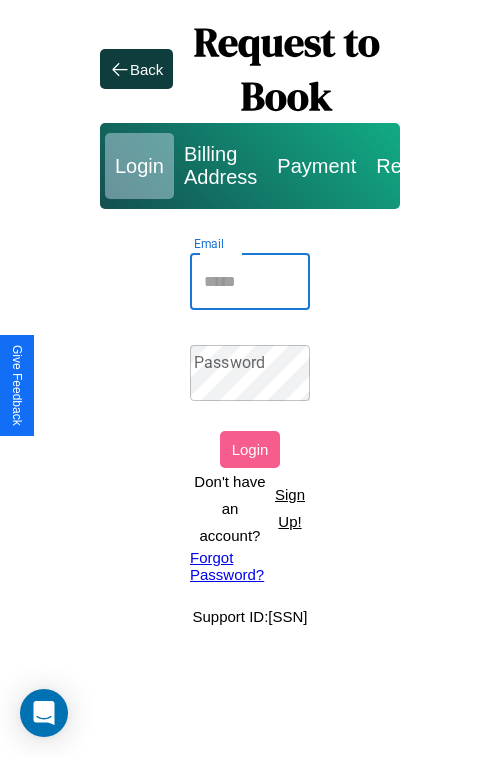 click on "Email" at bounding box center [250, 282] 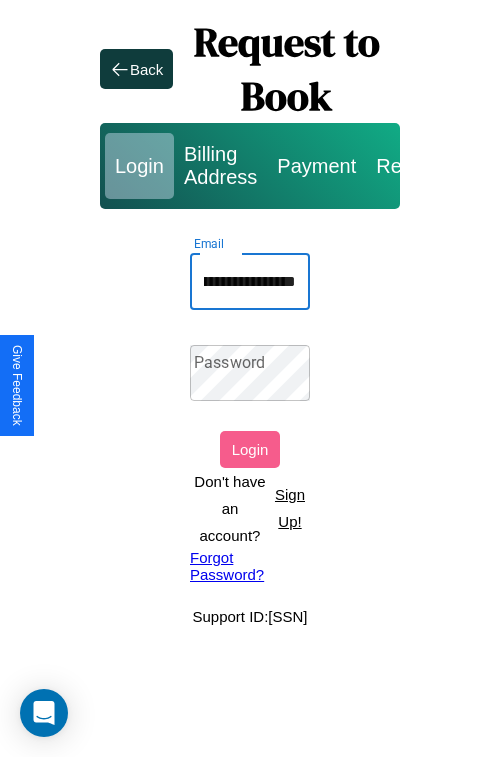 scroll, scrollTop: 0, scrollLeft: 99, axis: horizontal 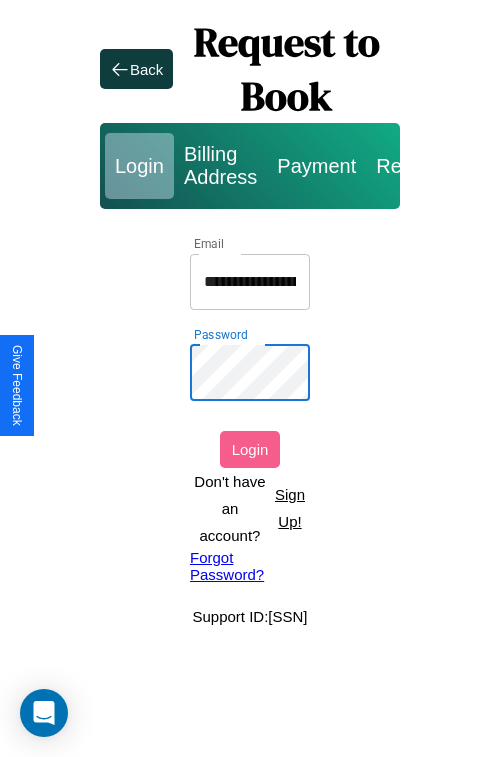 click on "Forgot Password?" at bounding box center [250, 566] 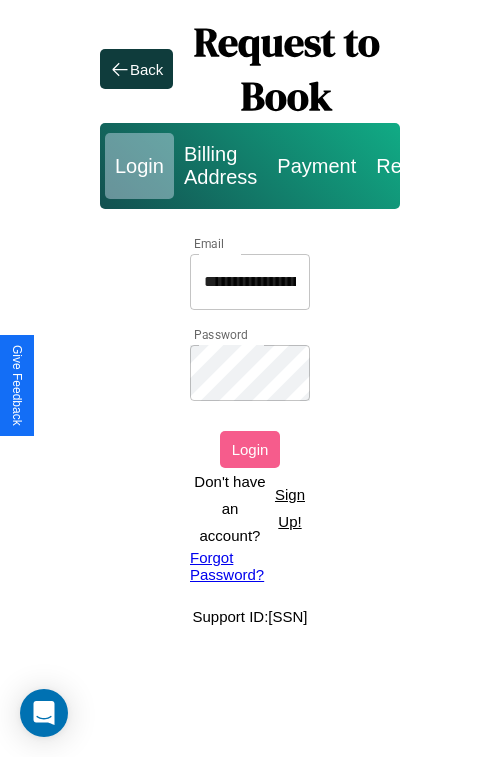 click on "Forgot Password?" at bounding box center (250, 566) 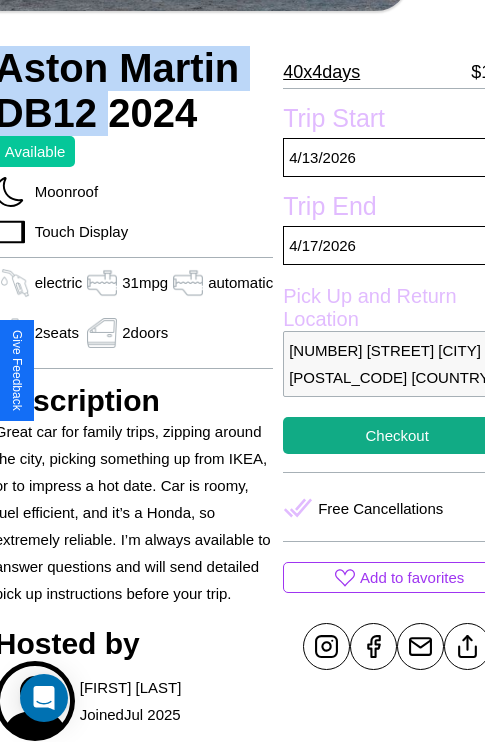 scroll, scrollTop: 499, scrollLeft: 96, axis: both 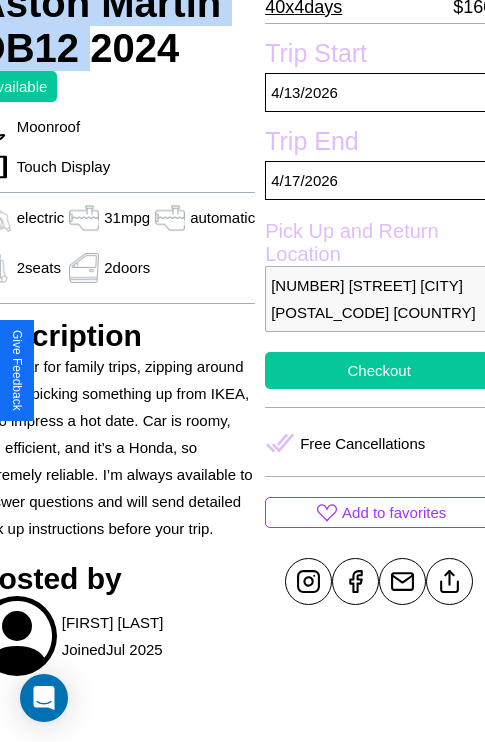 click on "Checkout" at bounding box center (379, 370) 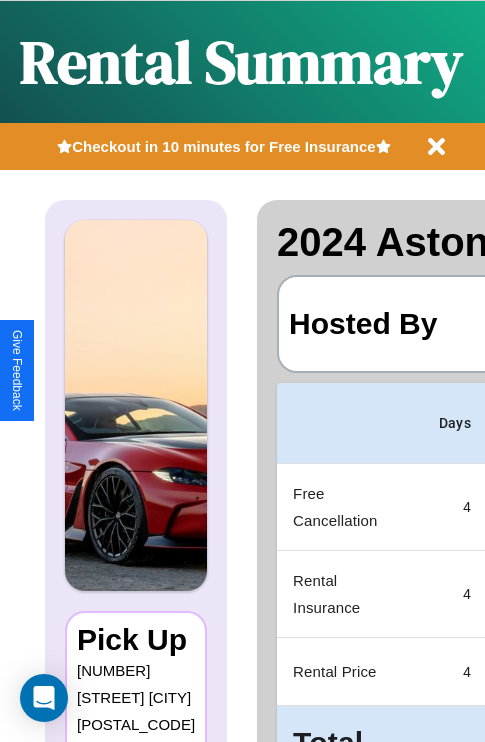 scroll, scrollTop: 0, scrollLeft: 378, axis: horizontal 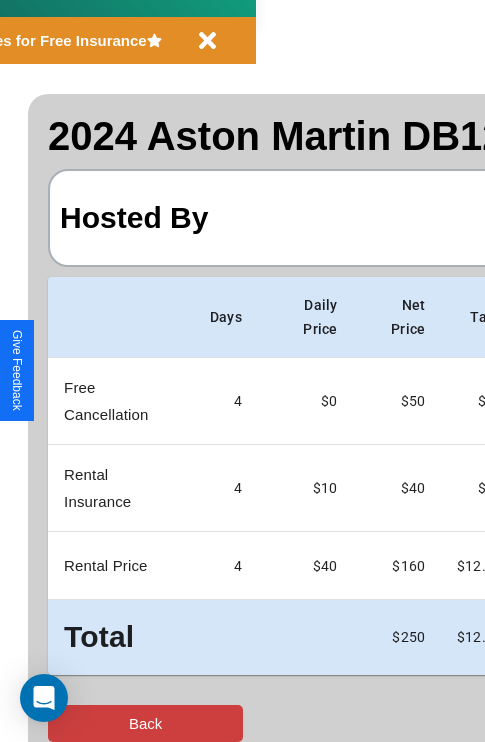 click on "Back" at bounding box center [145, 723] 